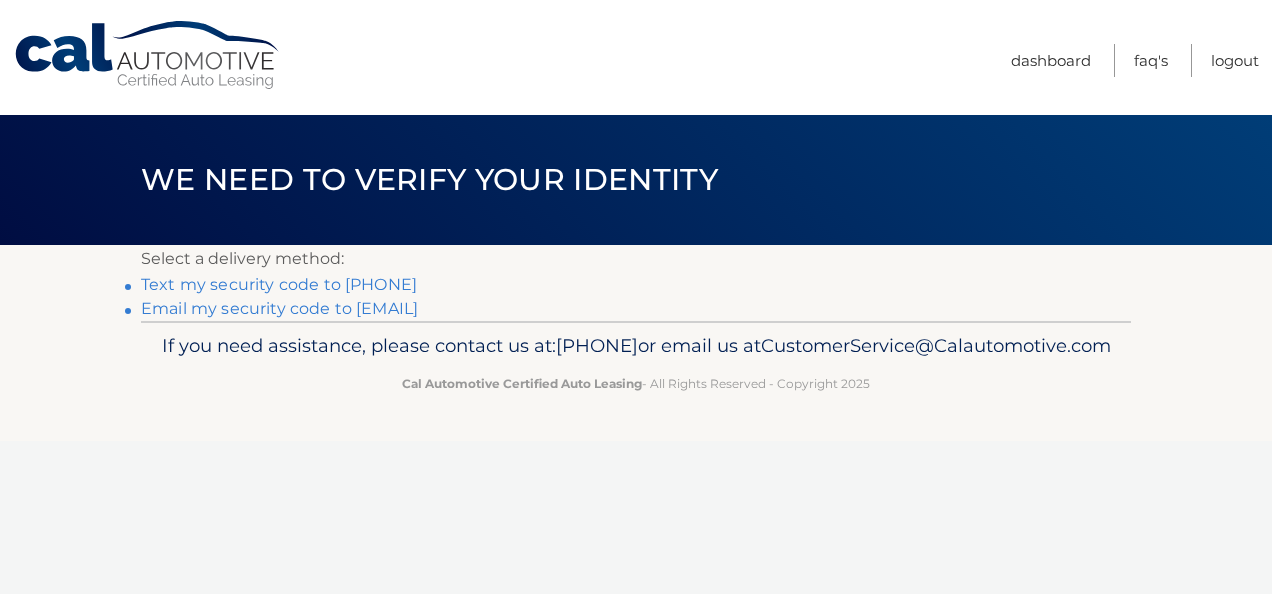 scroll, scrollTop: 0, scrollLeft: 0, axis: both 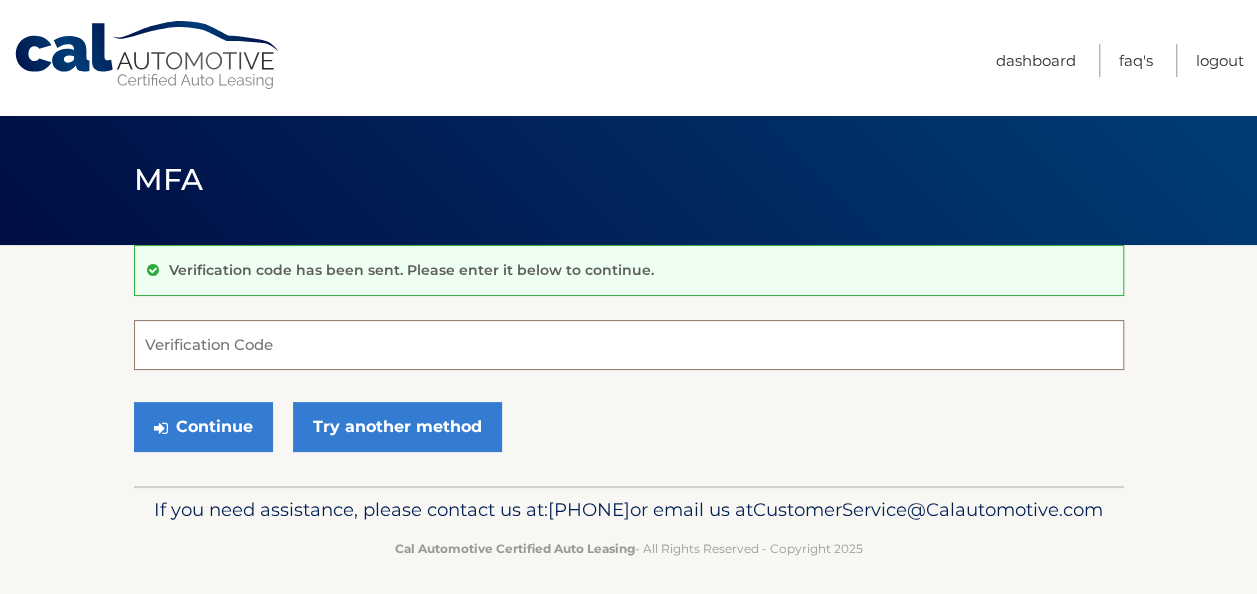 click on "Verification Code" at bounding box center [629, 345] 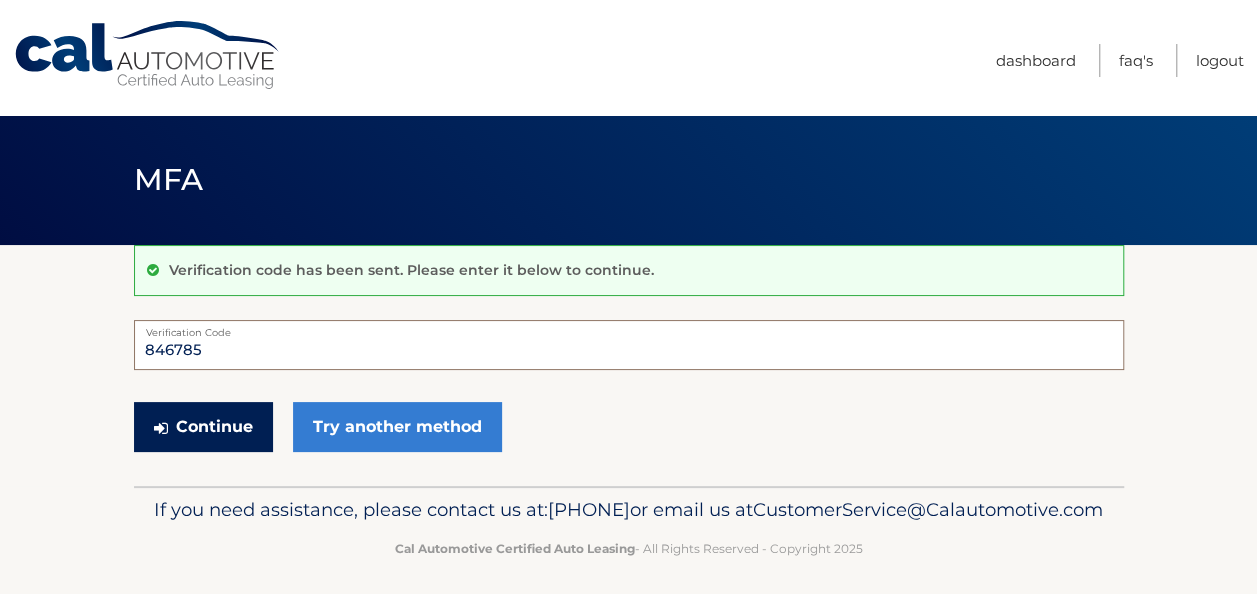 type on "846785" 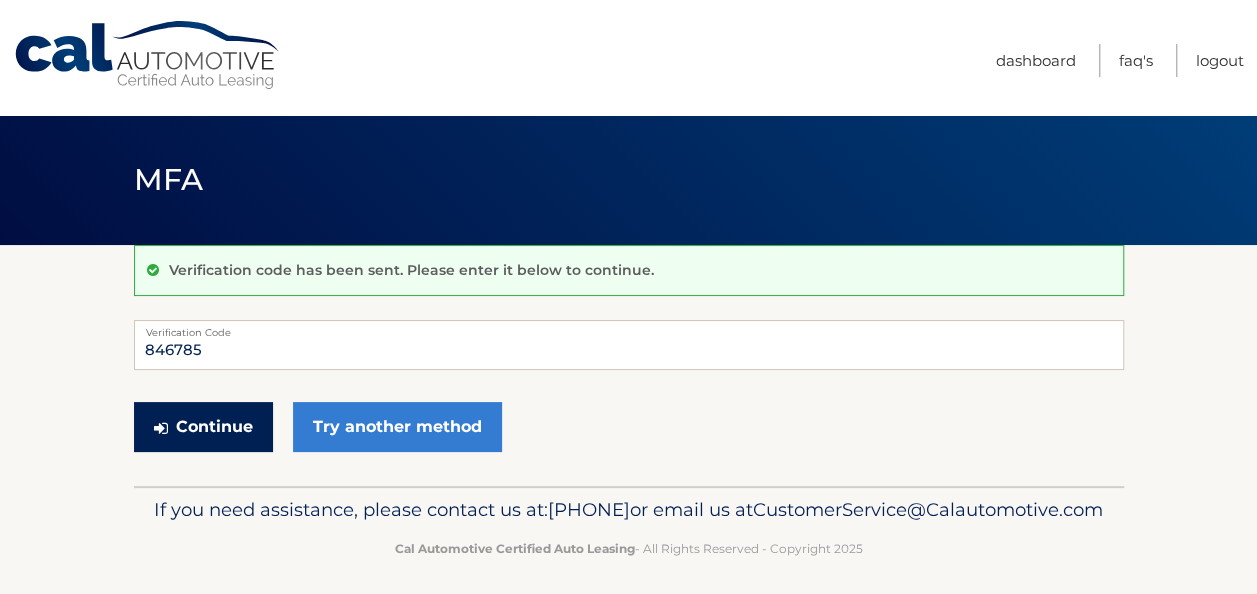 click on "Continue" at bounding box center [203, 427] 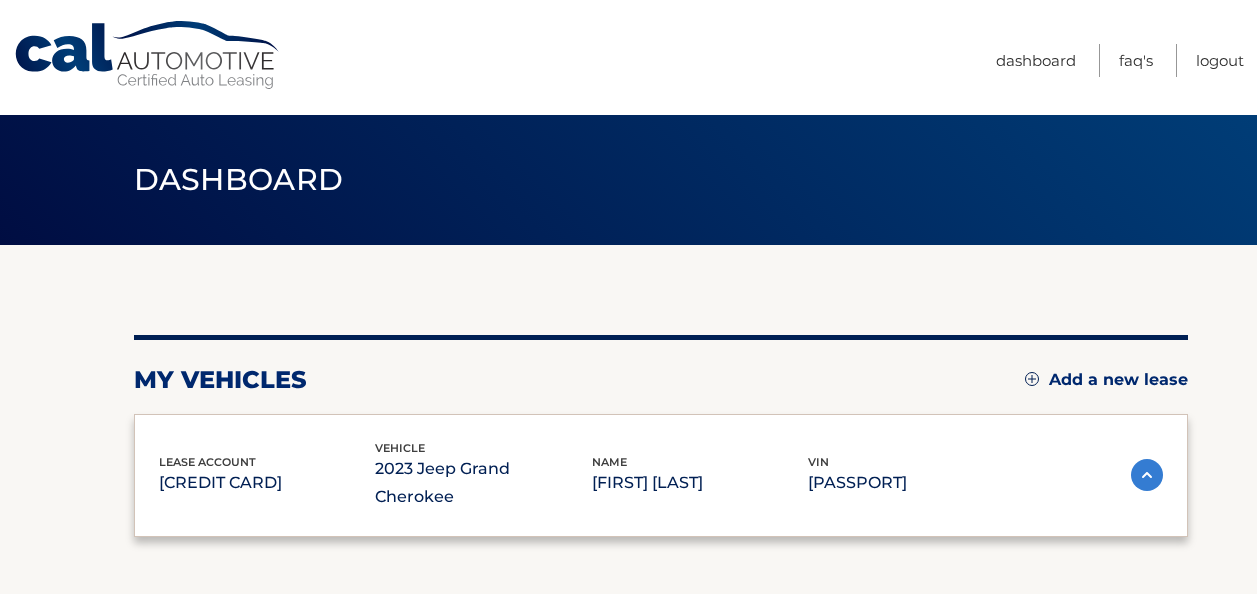 scroll, scrollTop: 0, scrollLeft: 0, axis: both 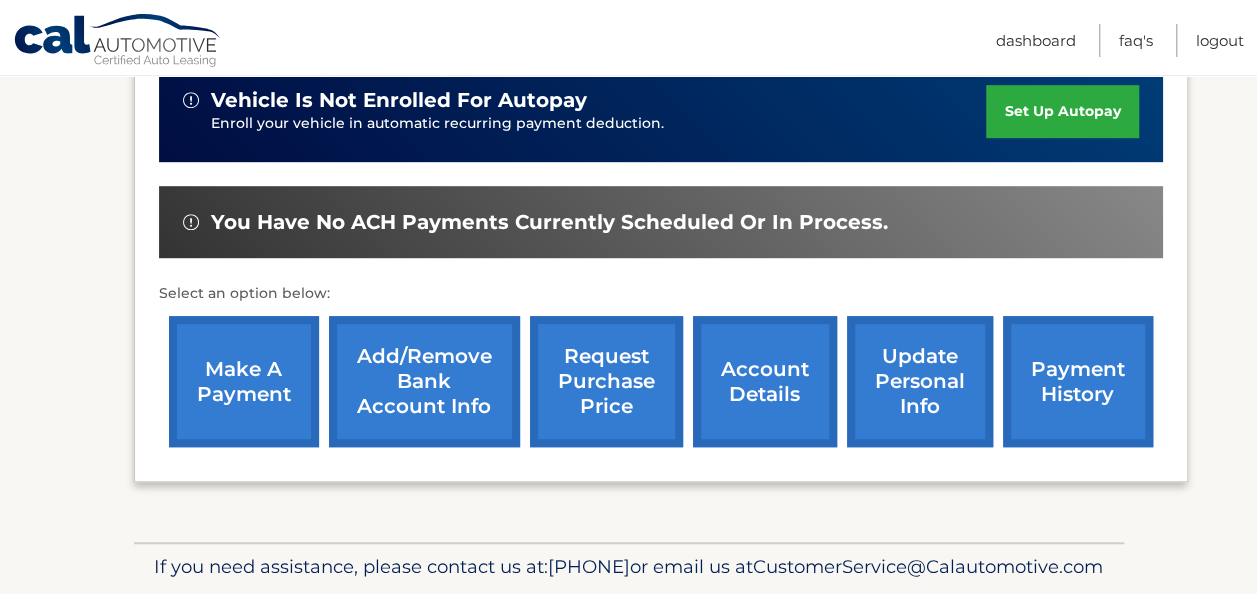 click on "payment history" at bounding box center [1078, 381] 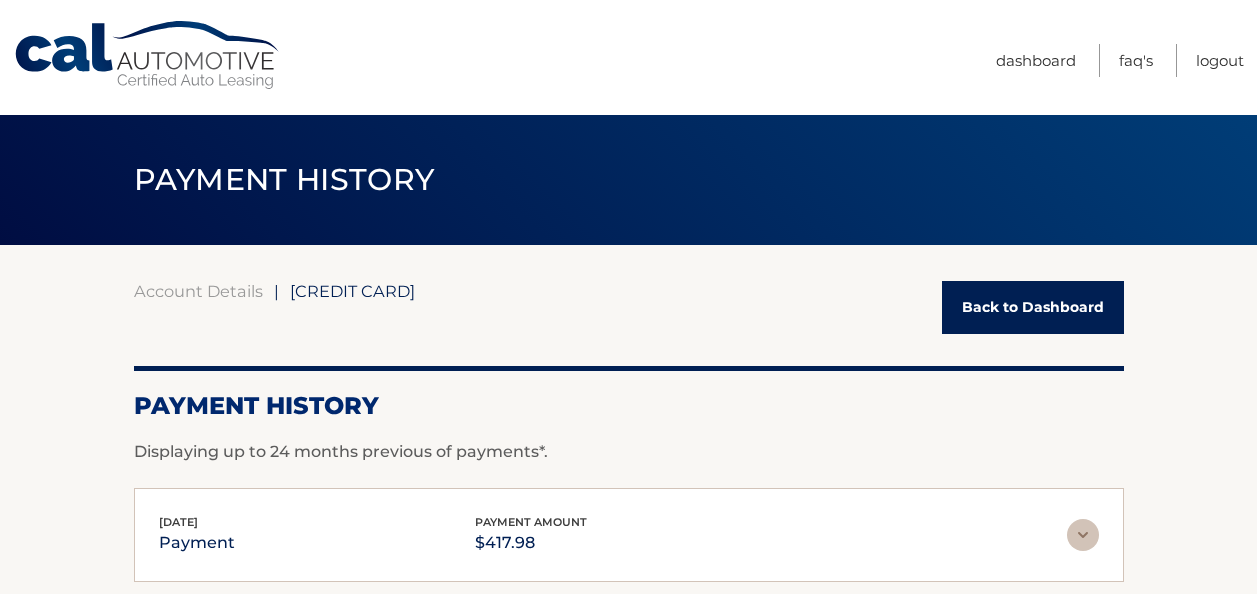 scroll, scrollTop: 0, scrollLeft: 0, axis: both 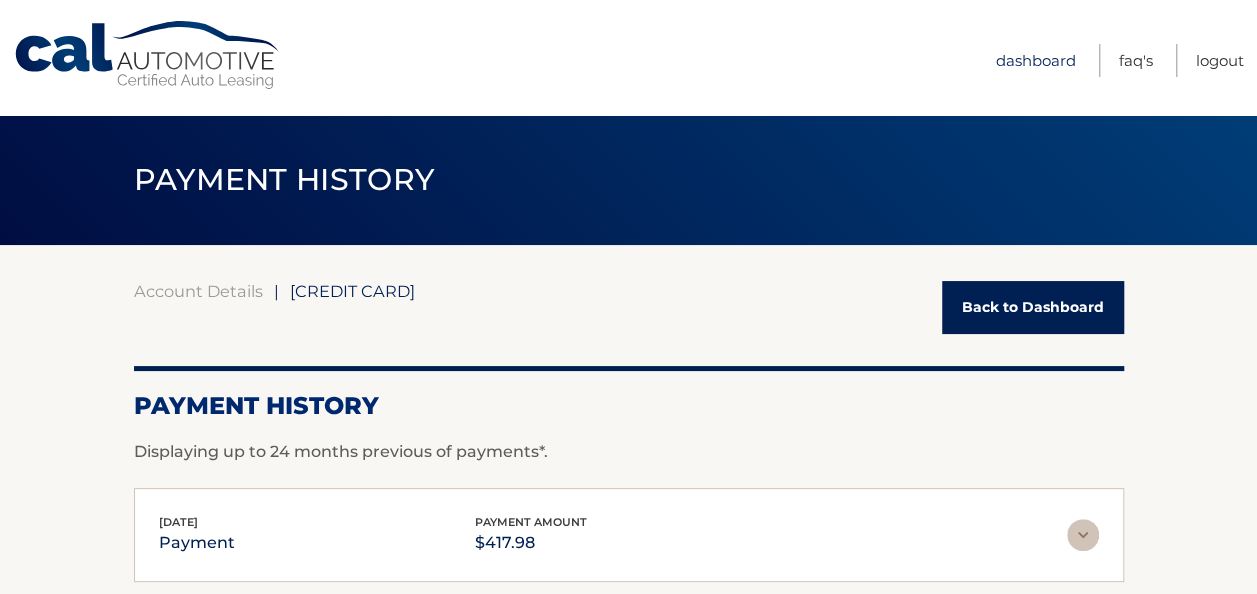 click on "Dashboard" at bounding box center [1036, 60] 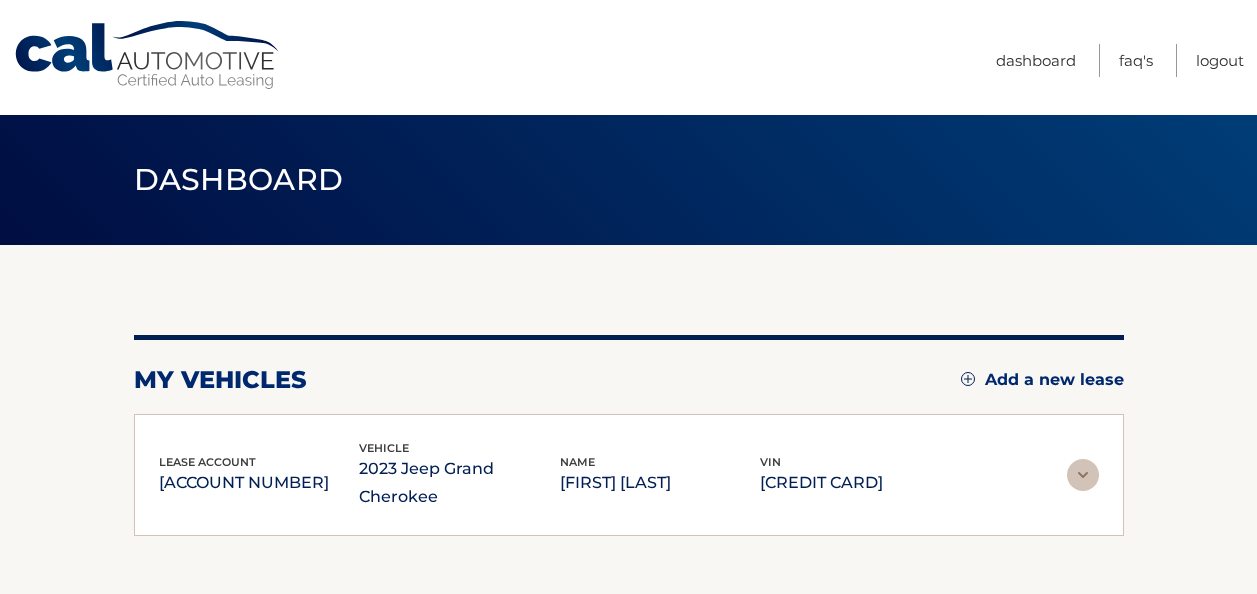 scroll, scrollTop: 0, scrollLeft: 0, axis: both 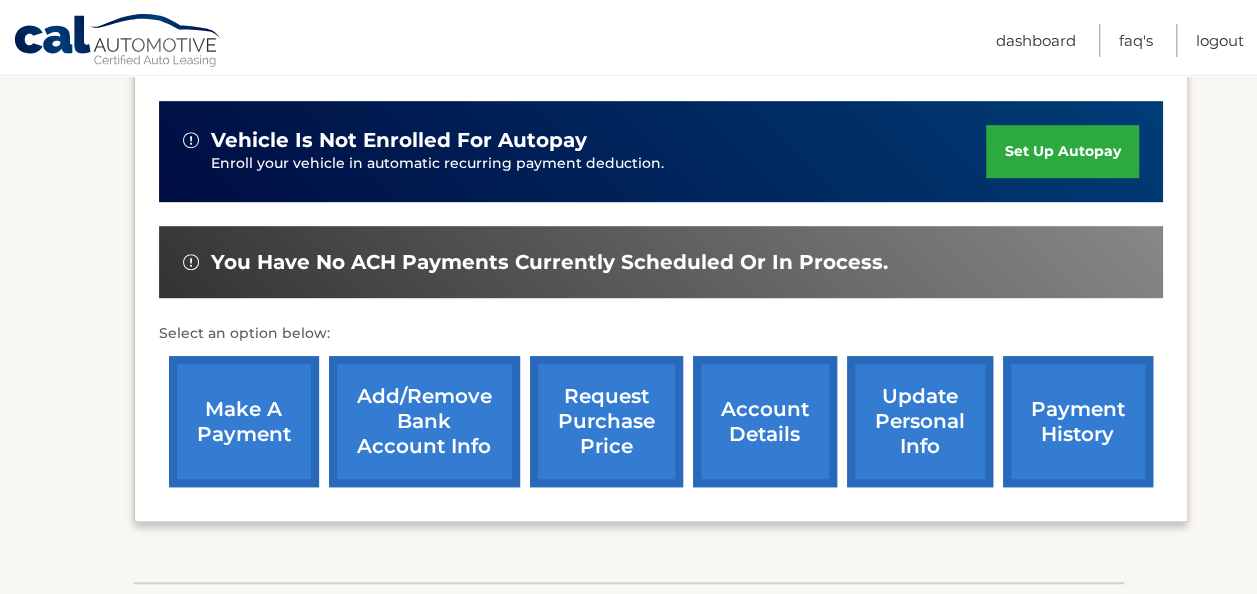 click on "make a payment" at bounding box center (244, 421) 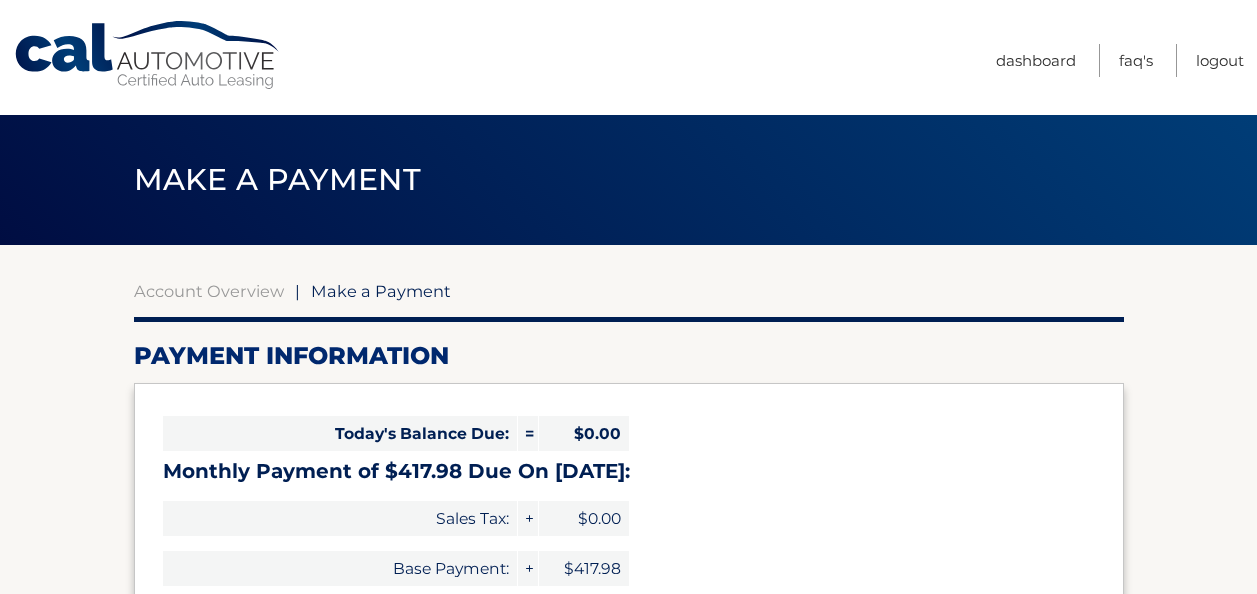 scroll, scrollTop: 0, scrollLeft: 0, axis: both 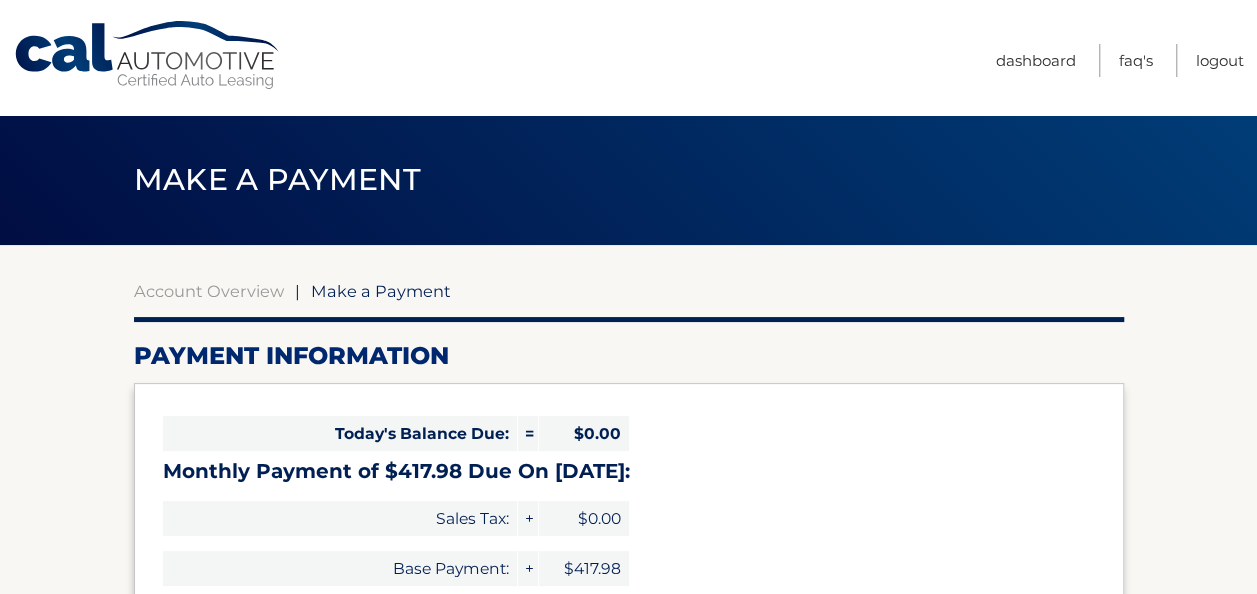 select on "[UUID]" 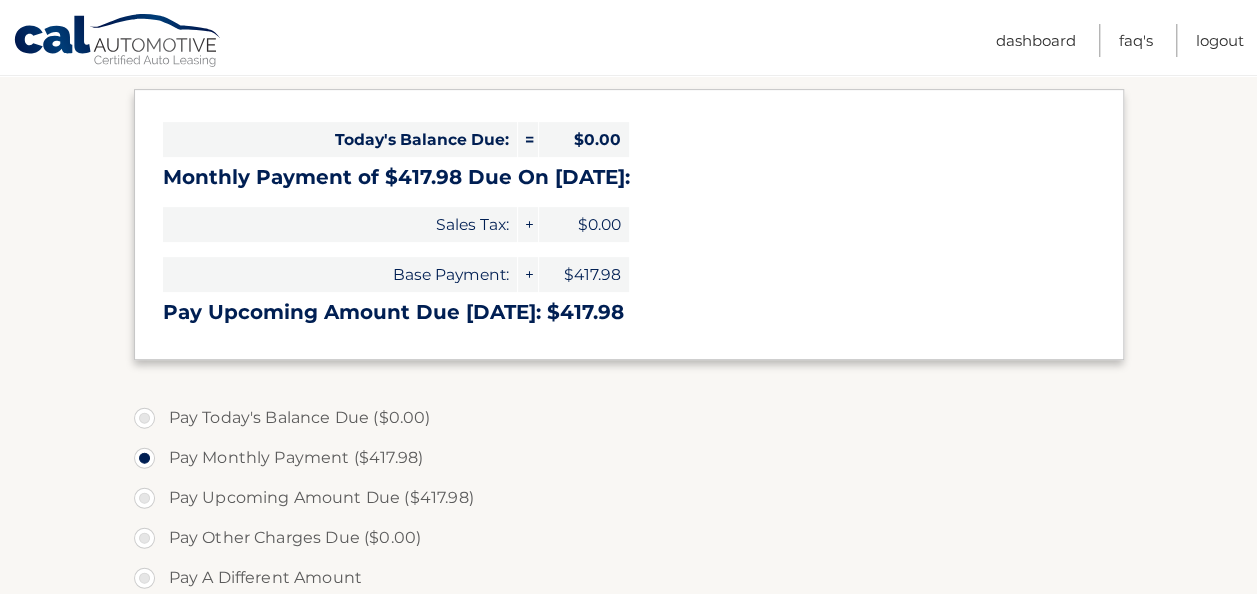 scroll, scrollTop: 440, scrollLeft: 0, axis: vertical 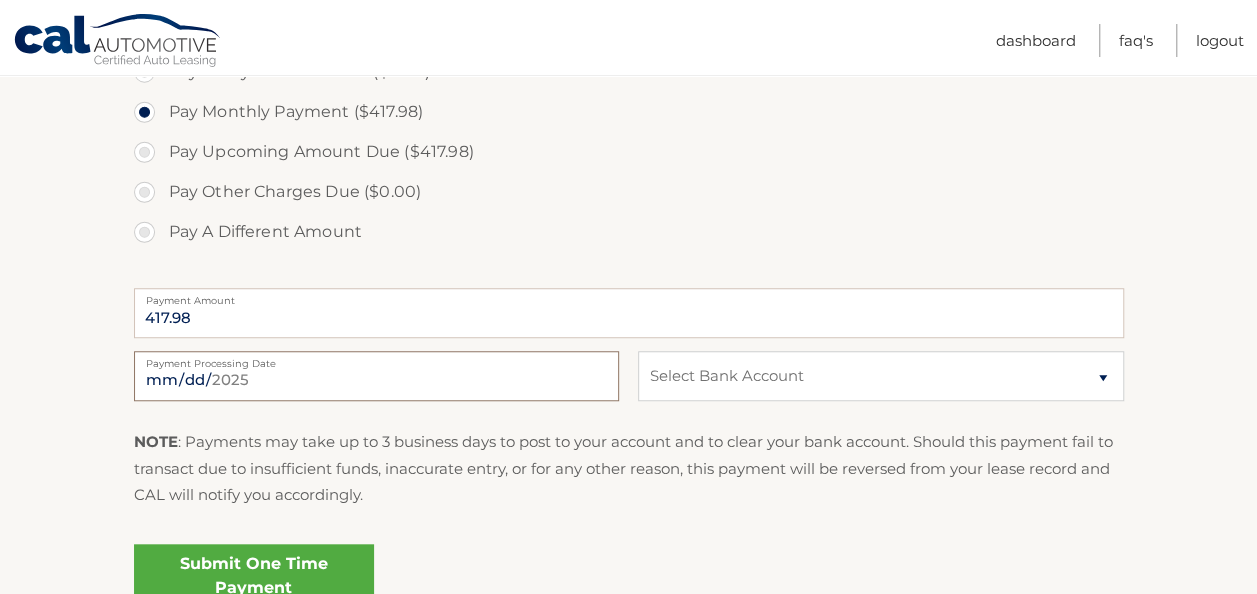 click on "2025-08-09" at bounding box center [376, 376] 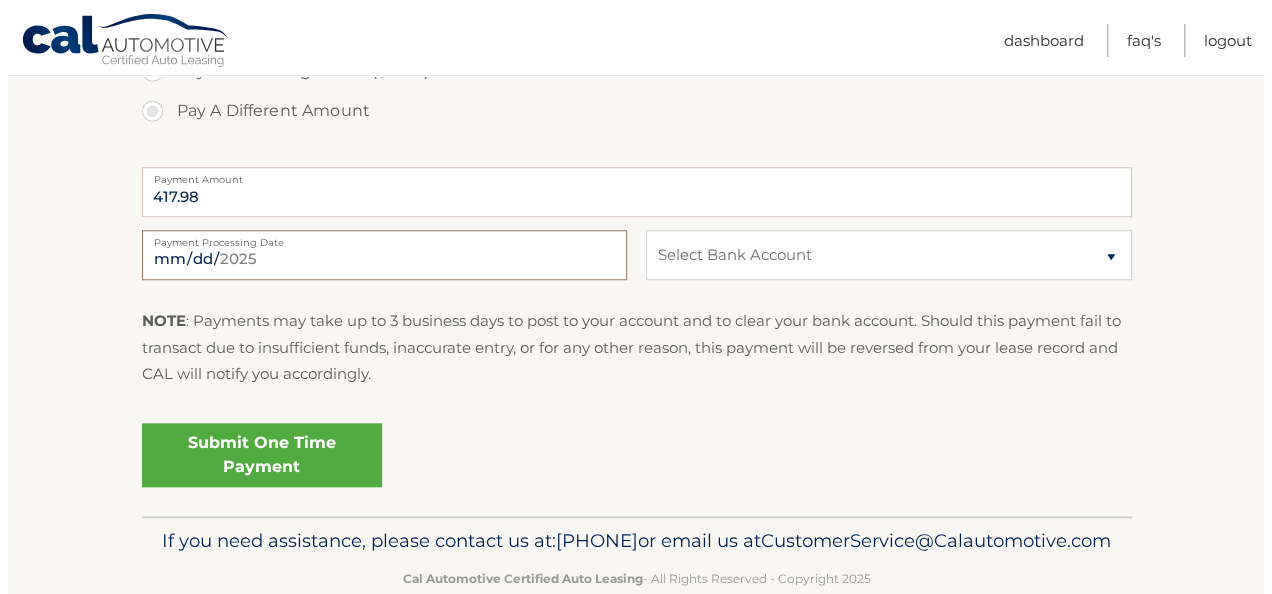 scroll, scrollTop: 827, scrollLeft: 0, axis: vertical 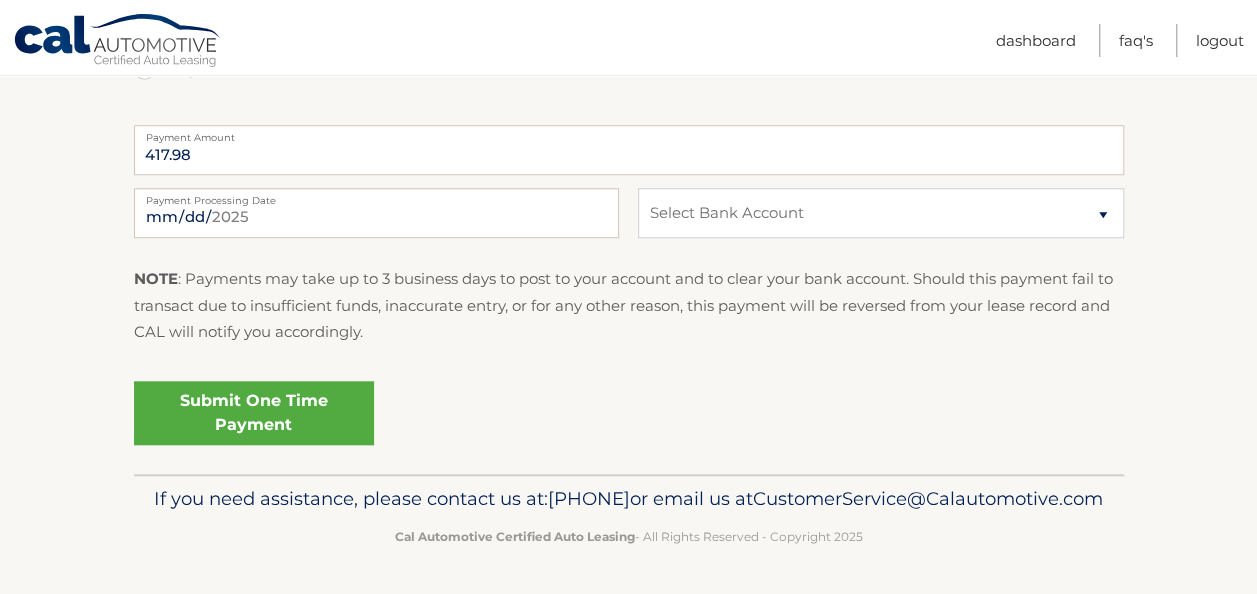 click on "Submit One Time Payment" at bounding box center (254, 413) 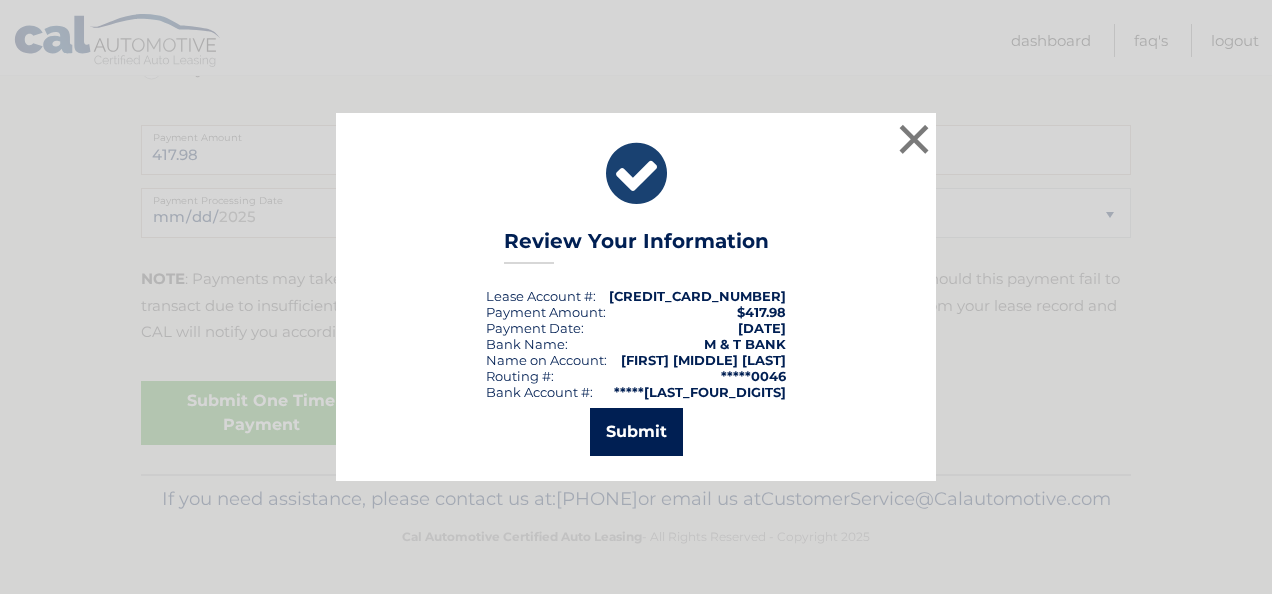 click on "Submit" at bounding box center [636, 432] 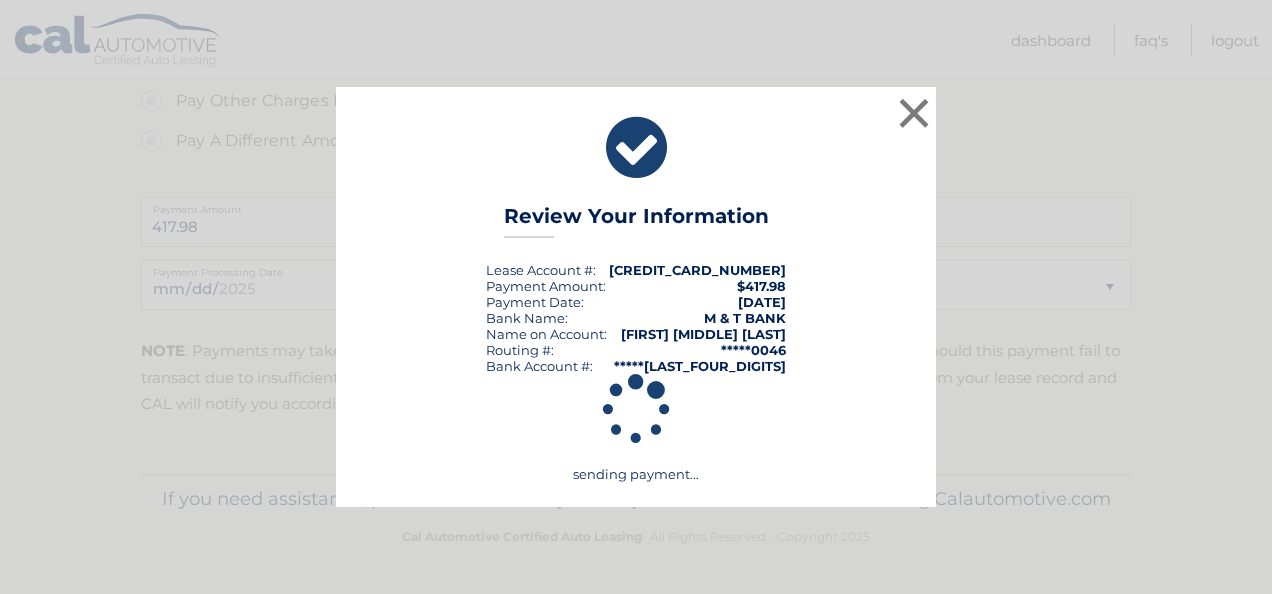 scroll, scrollTop: 762, scrollLeft: 0, axis: vertical 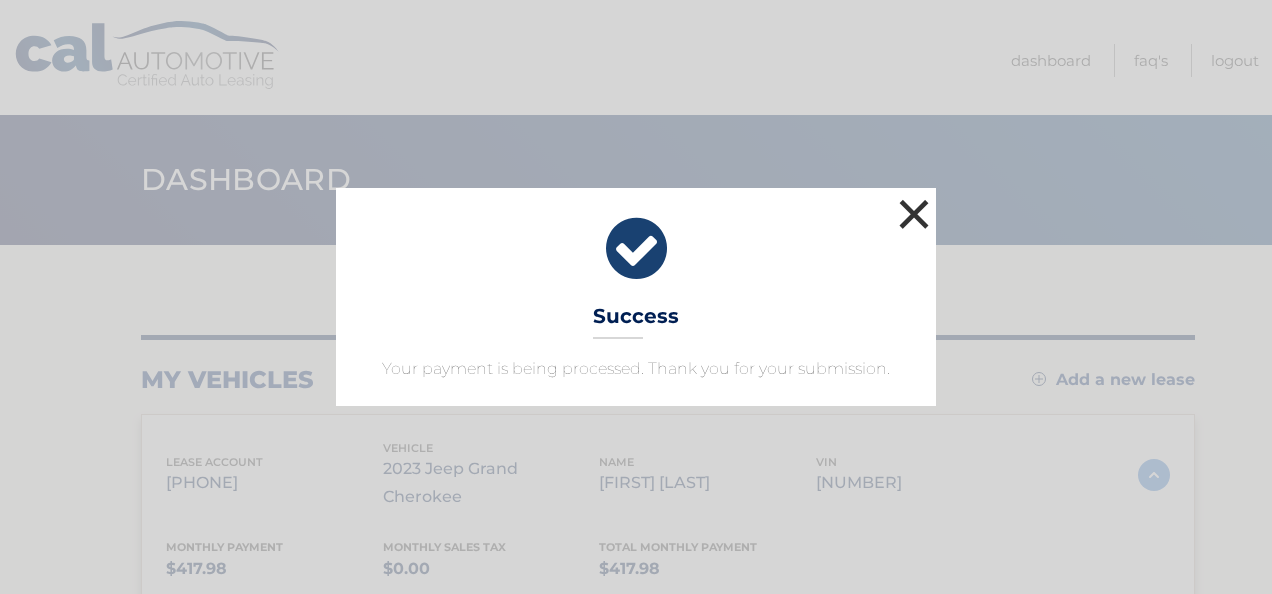 click on "×" at bounding box center [914, 214] 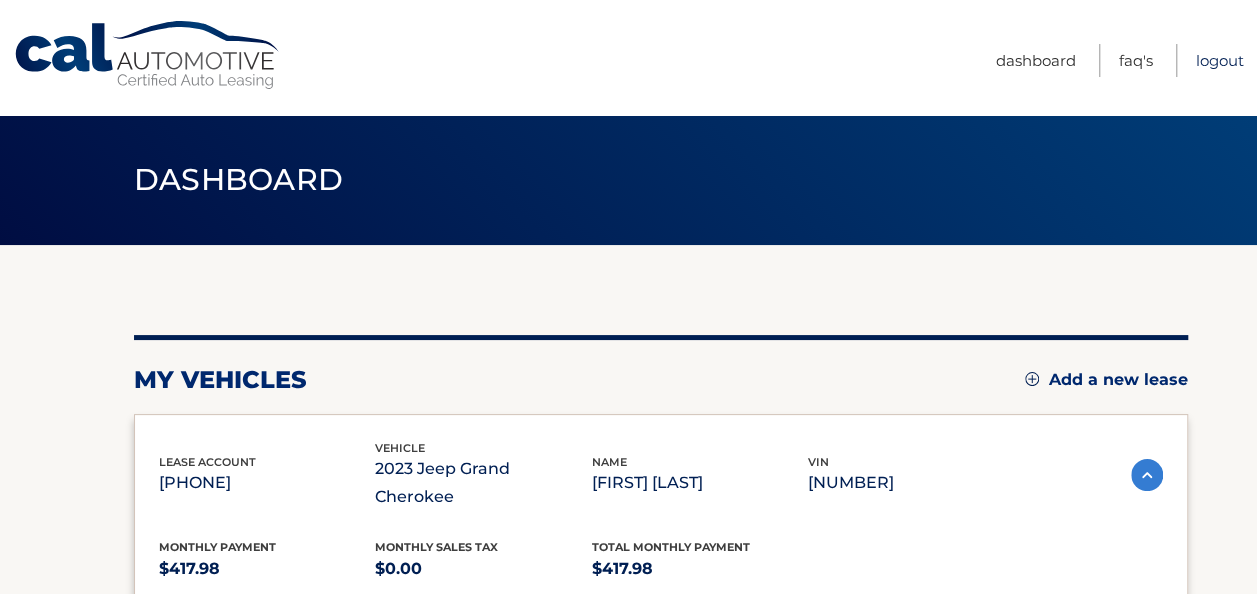 click on "Logout" at bounding box center (1220, 60) 